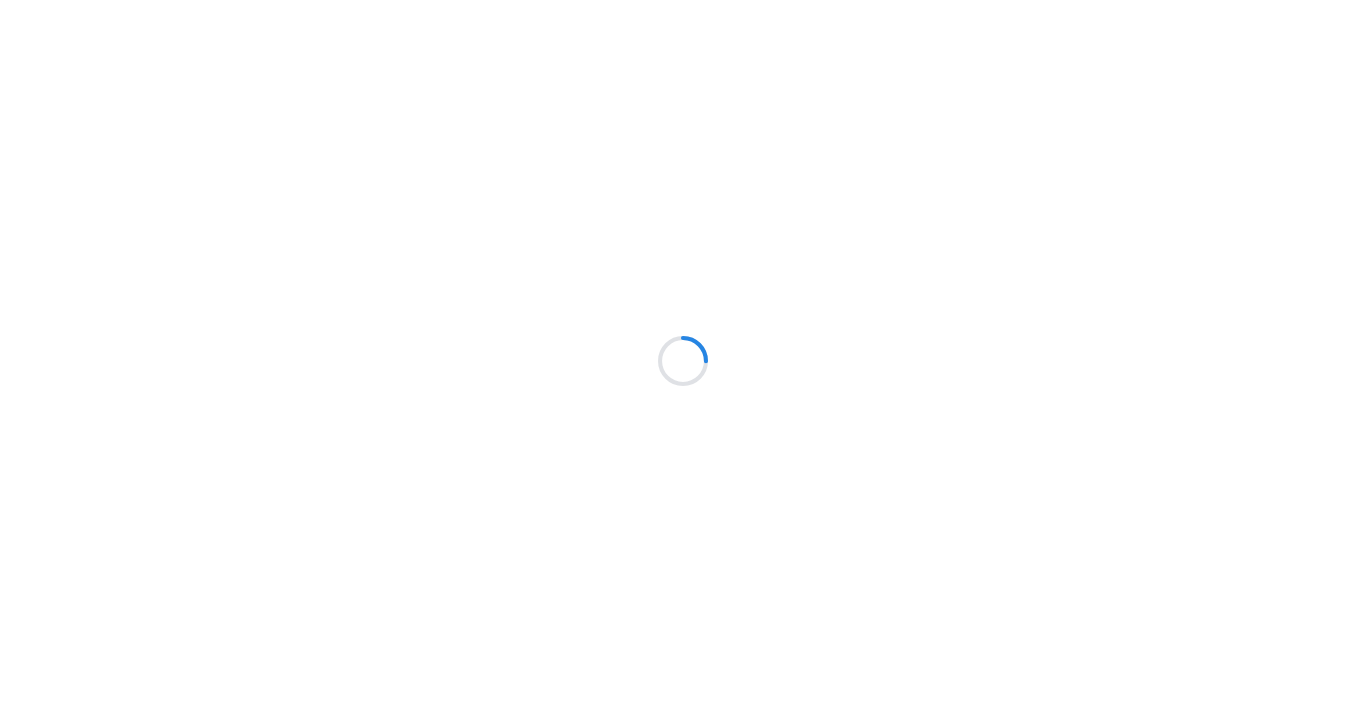 scroll, scrollTop: 0, scrollLeft: 0, axis: both 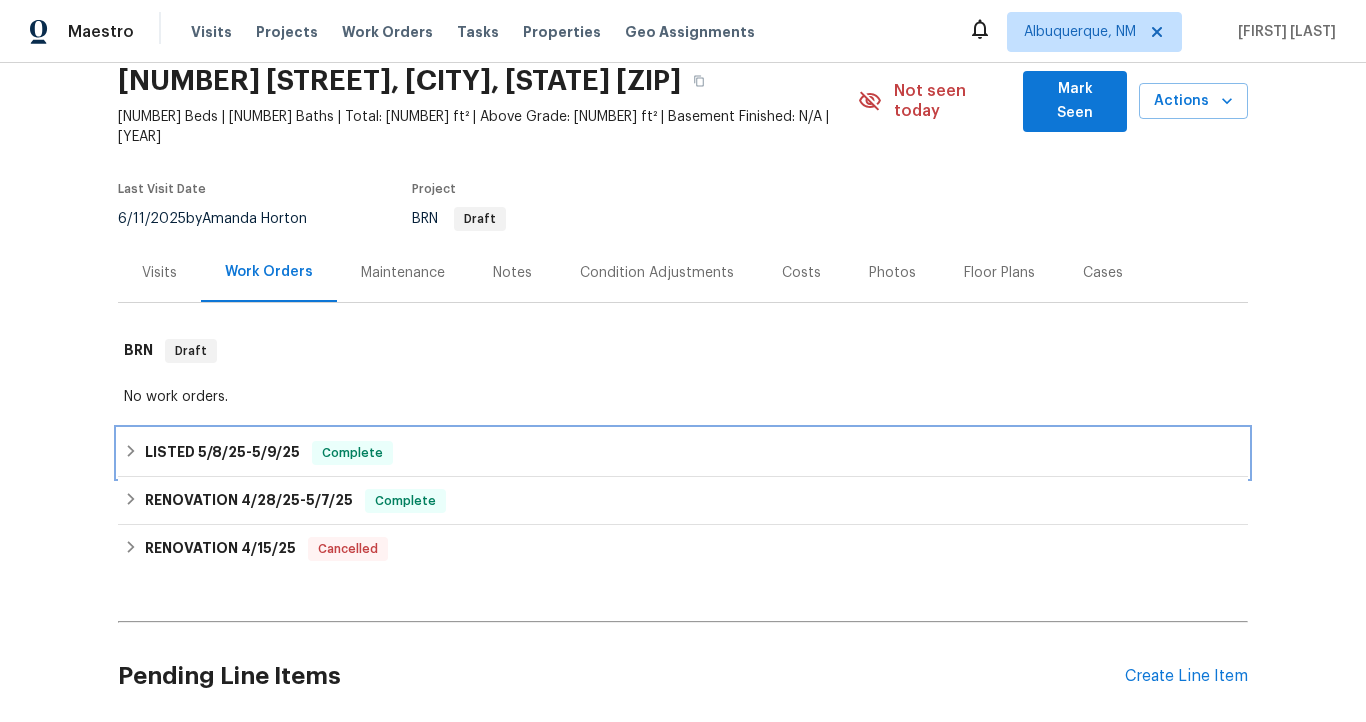 click on "5/9/25" at bounding box center [276, 452] 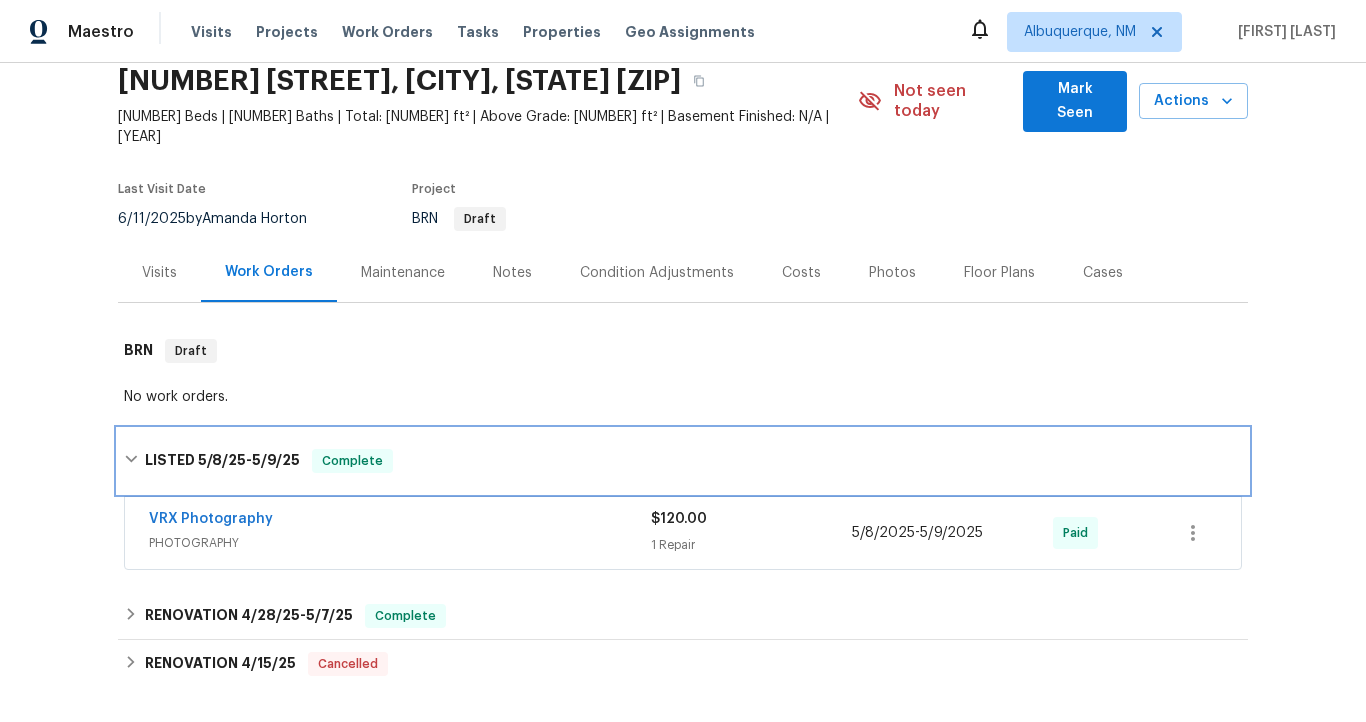 click on "LISTED   5/8/25  -  5/9/25" at bounding box center [222, 461] 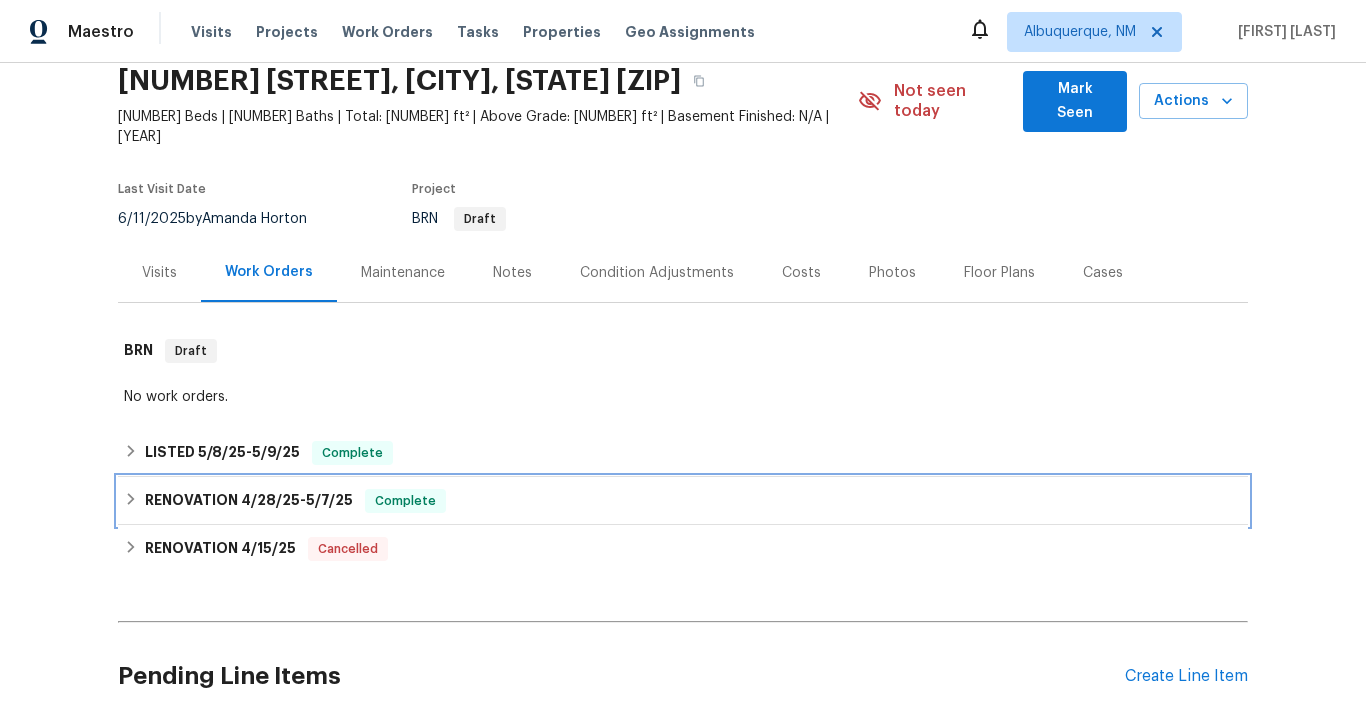 click on "4/28/25" at bounding box center [270, 500] 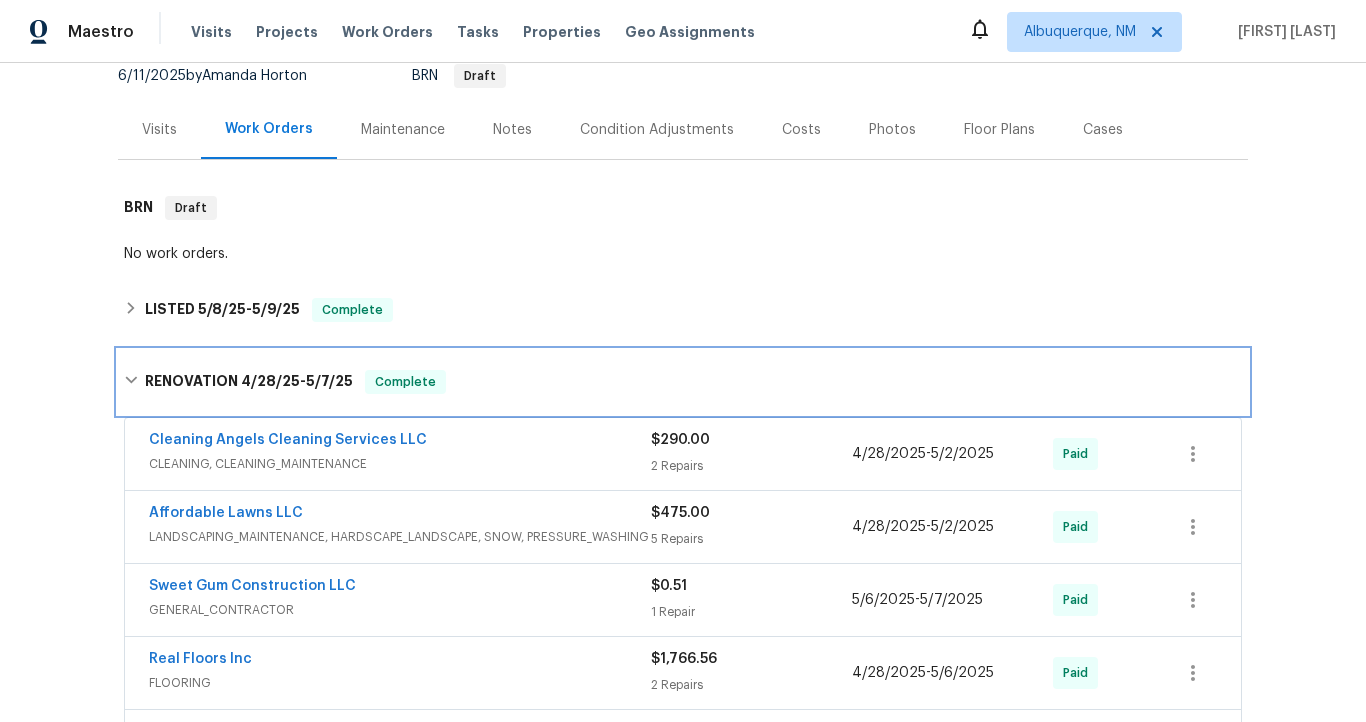 scroll, scrollTop: 199, scrollLeft: 0, axis: vertical 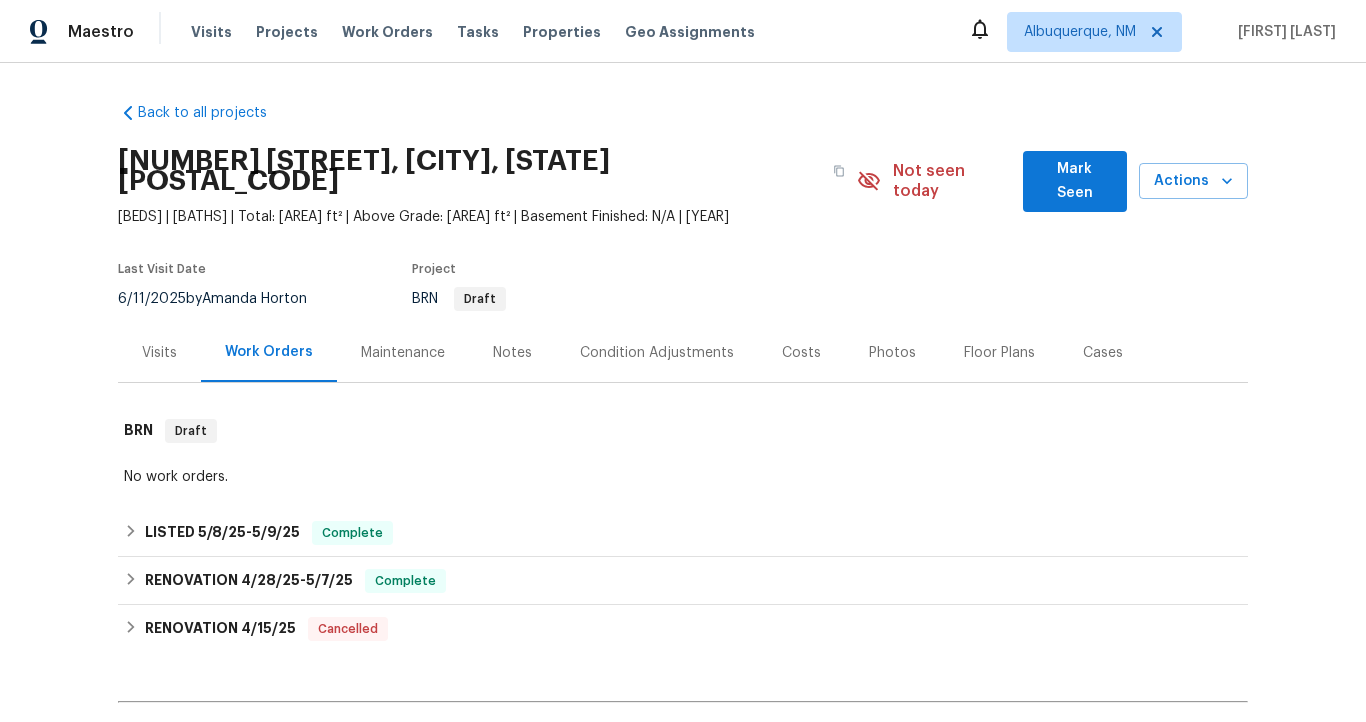 click on "Visits" at bounding box center [159, 353] 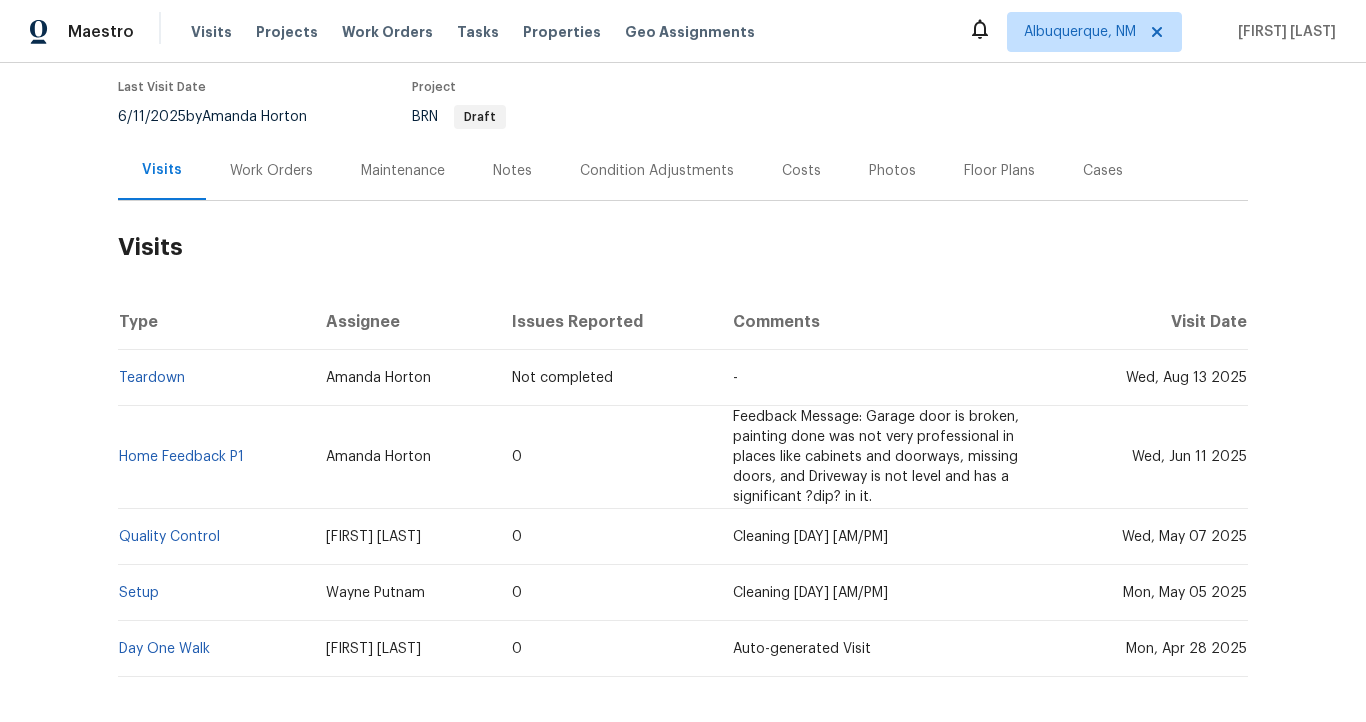 scroll, scrollTop: 268, scrollLeft: 0, axis: vertical 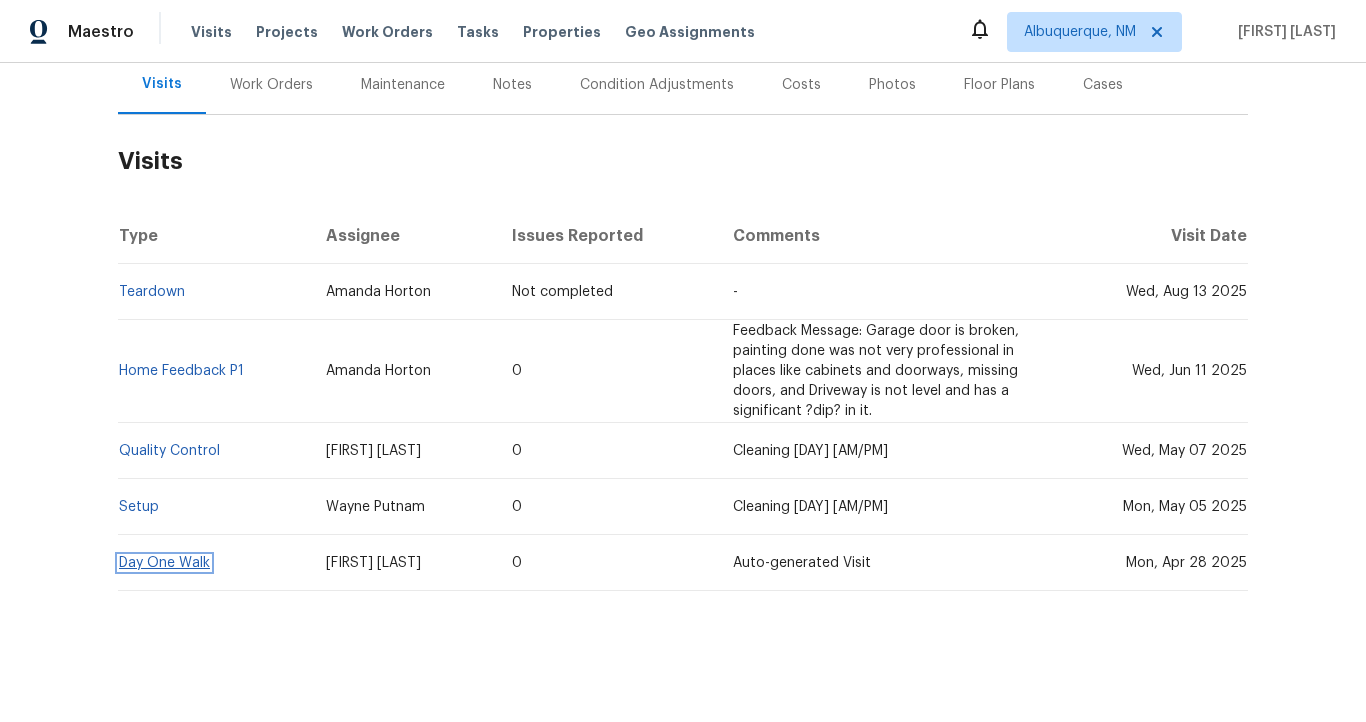 click on "Day One Walk" at bounding box center [164, 563] 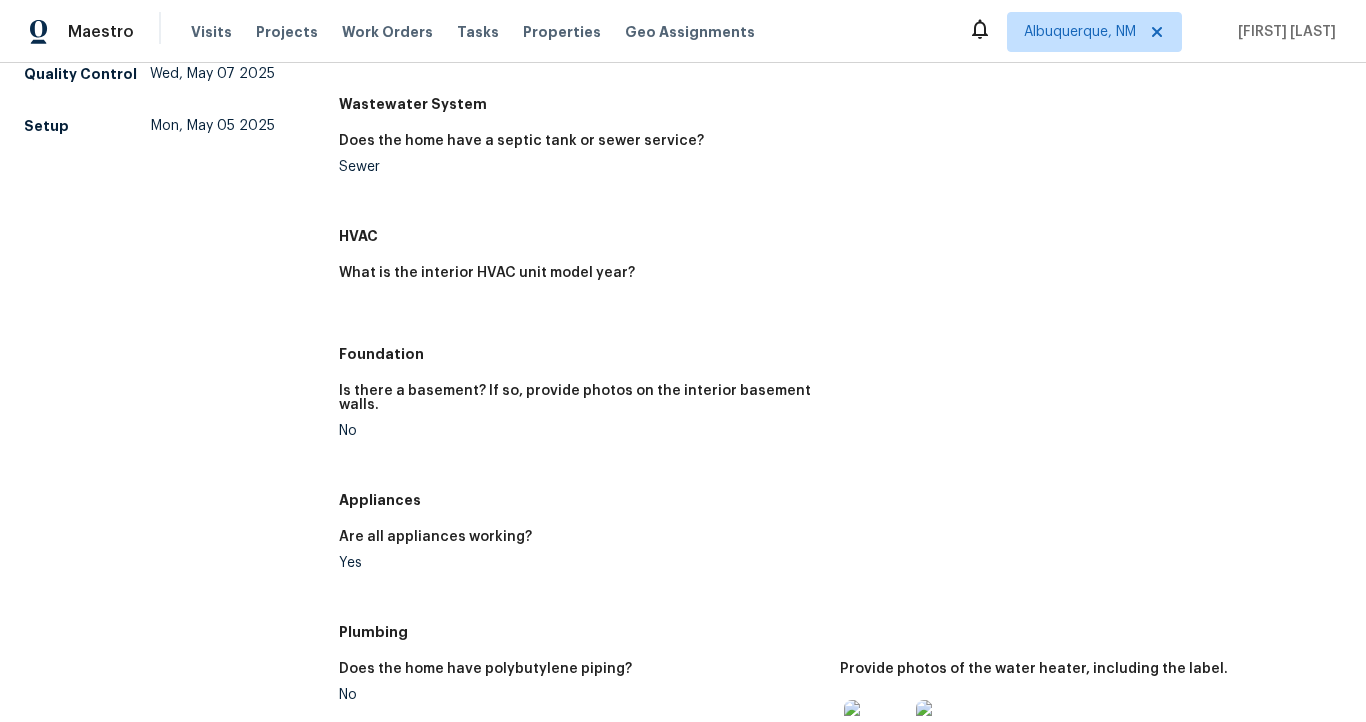 scroll, scrollTop: 0, scrollLeft: 0, axis: both 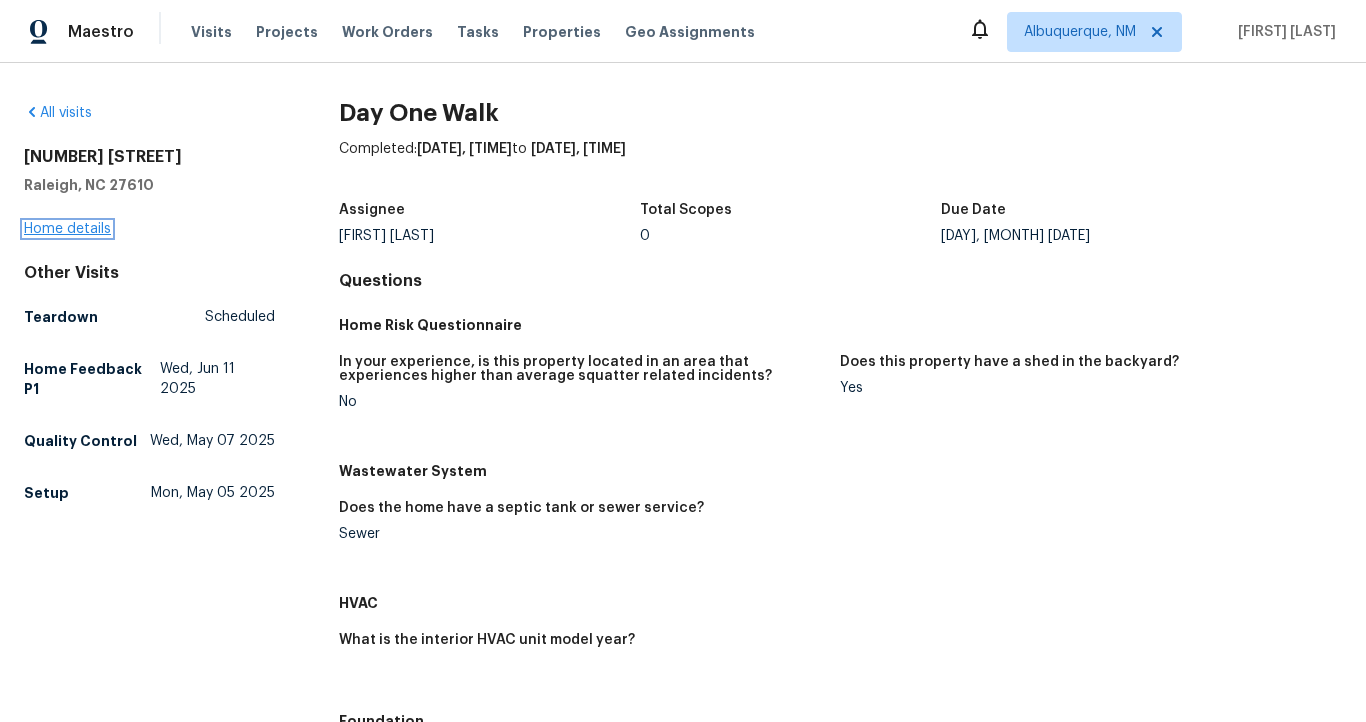 click on "Home details" at bounding box center (67, 229) 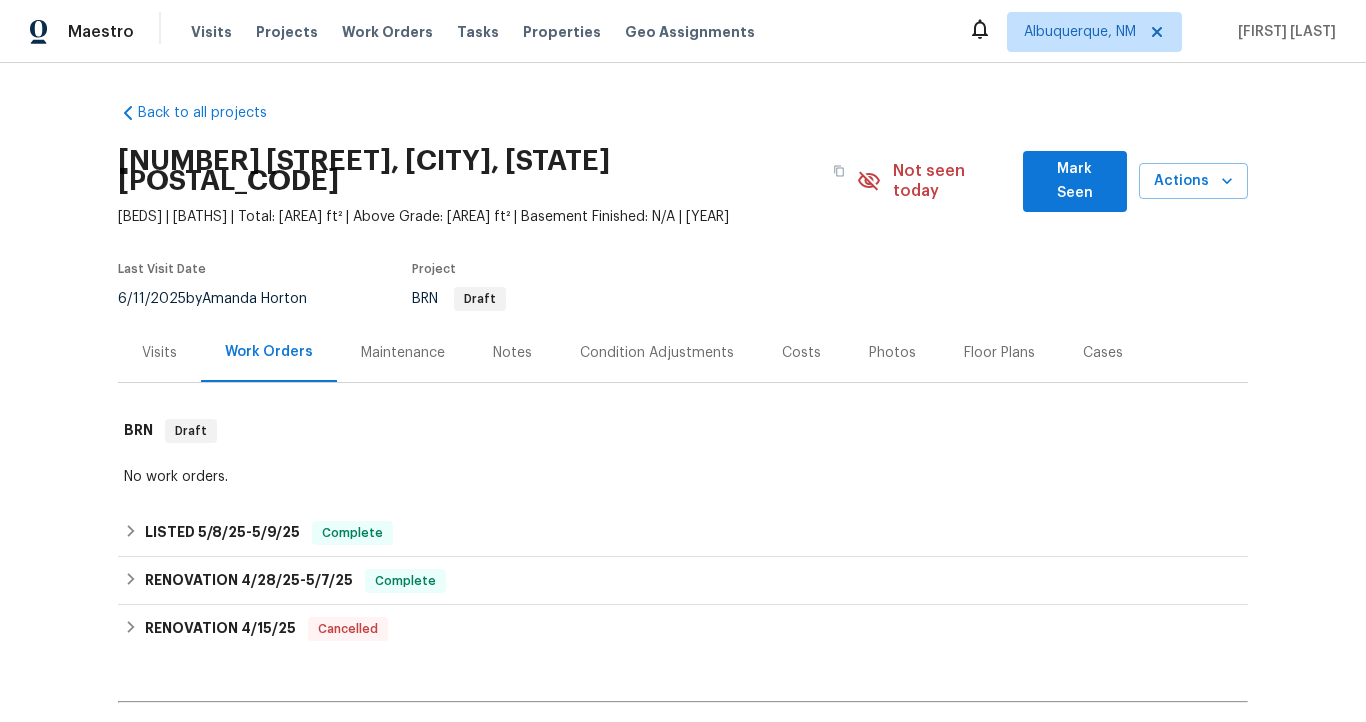 click on "Visits" at bounding box center [159, 352] 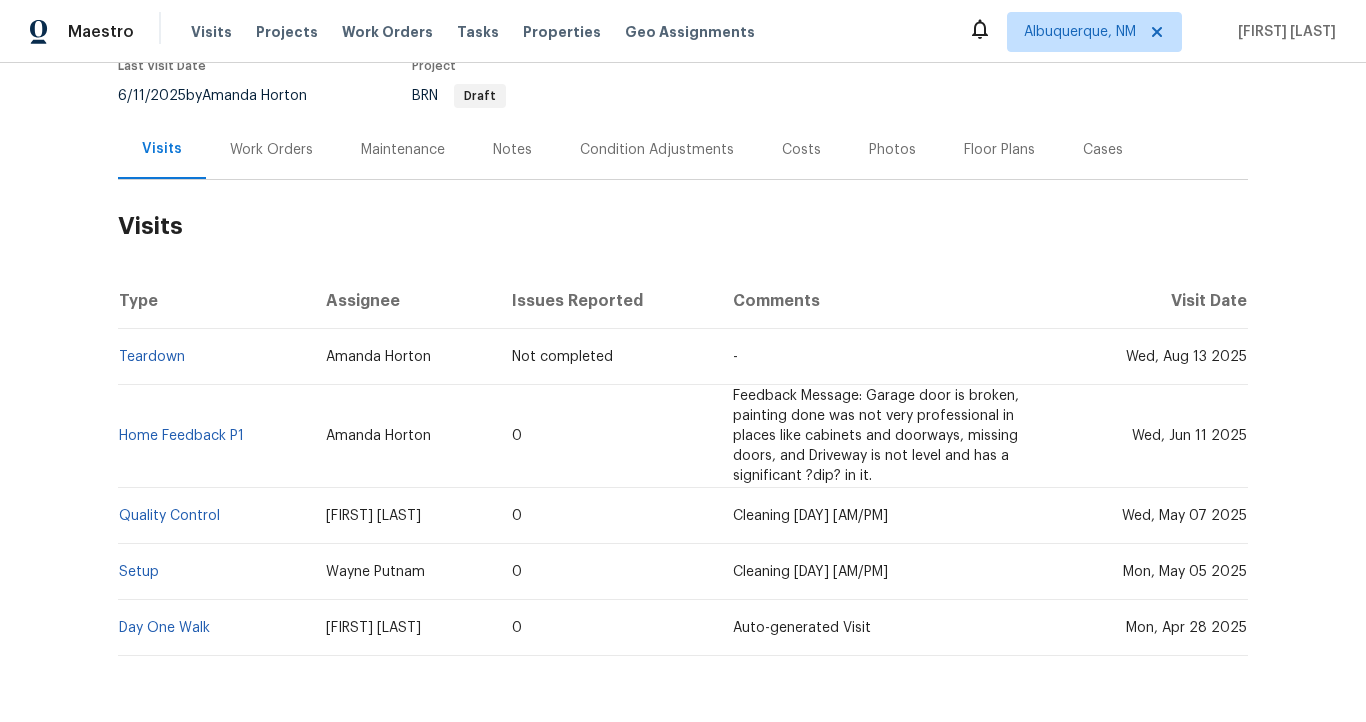 scroll, scrollTop: 268, scrollLeft: 0, axis: vertical 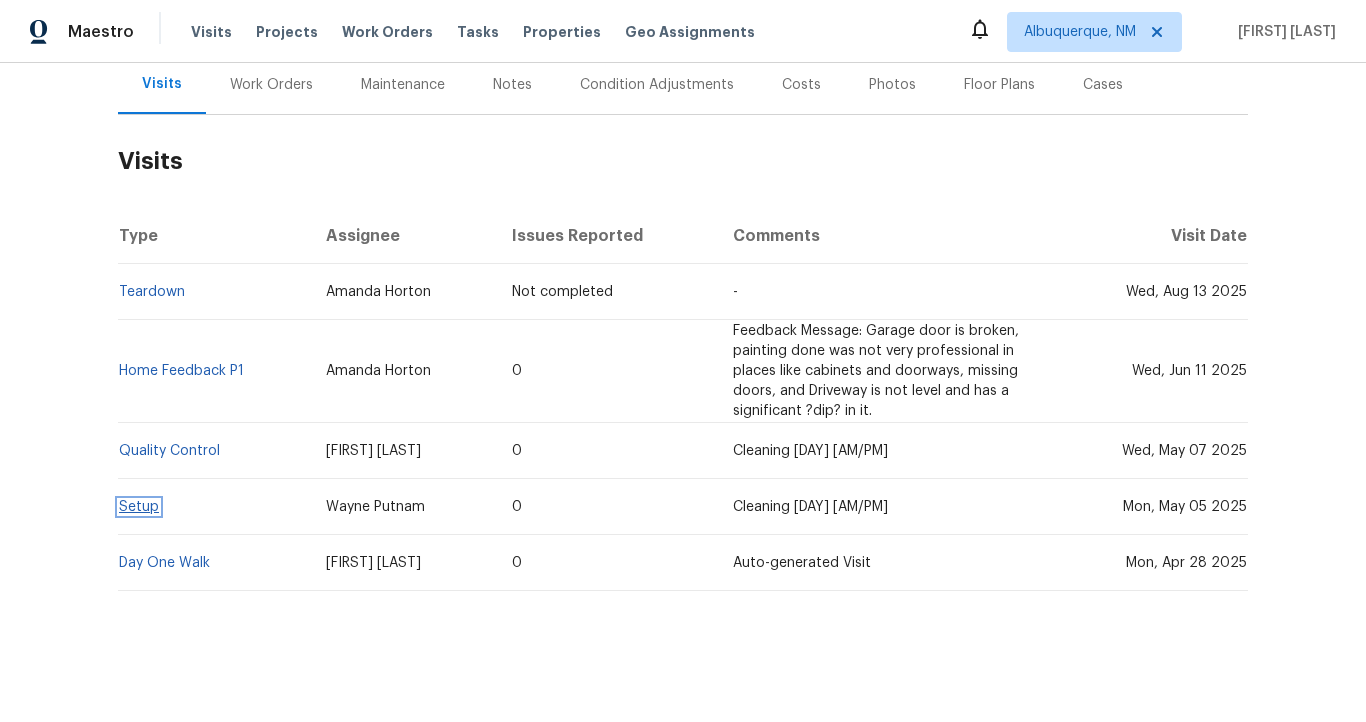 click on "Setup" at bounding box center [139, 507] 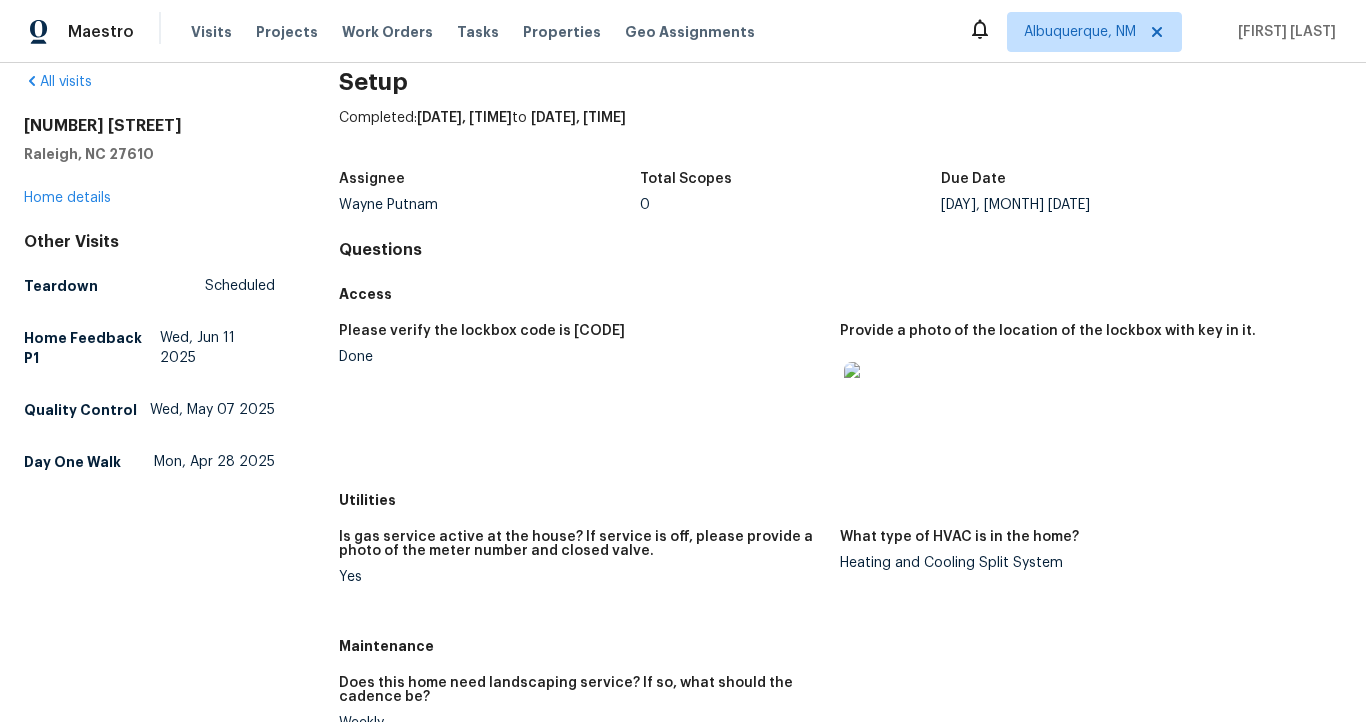 scroll, scrollTop: 0, scrollLeft: 0, axis: both 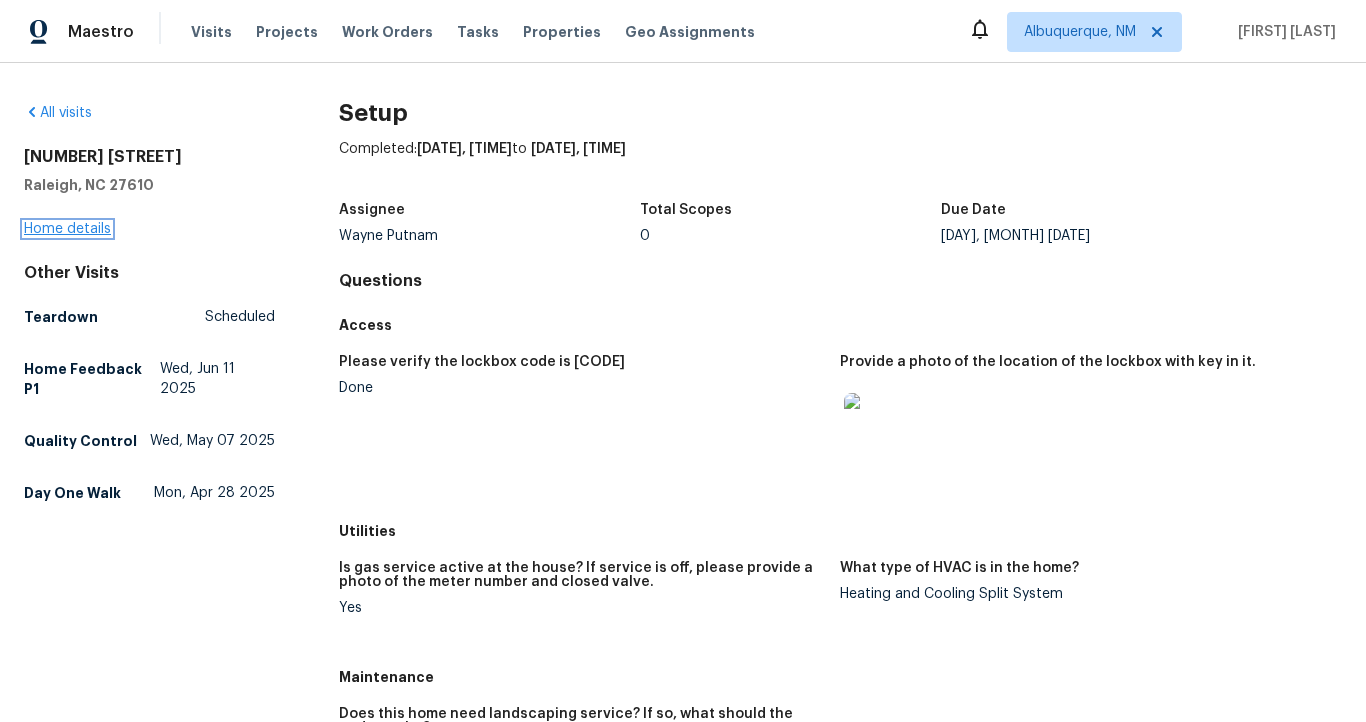 click on "Home details" at bounding box center [67, 229] 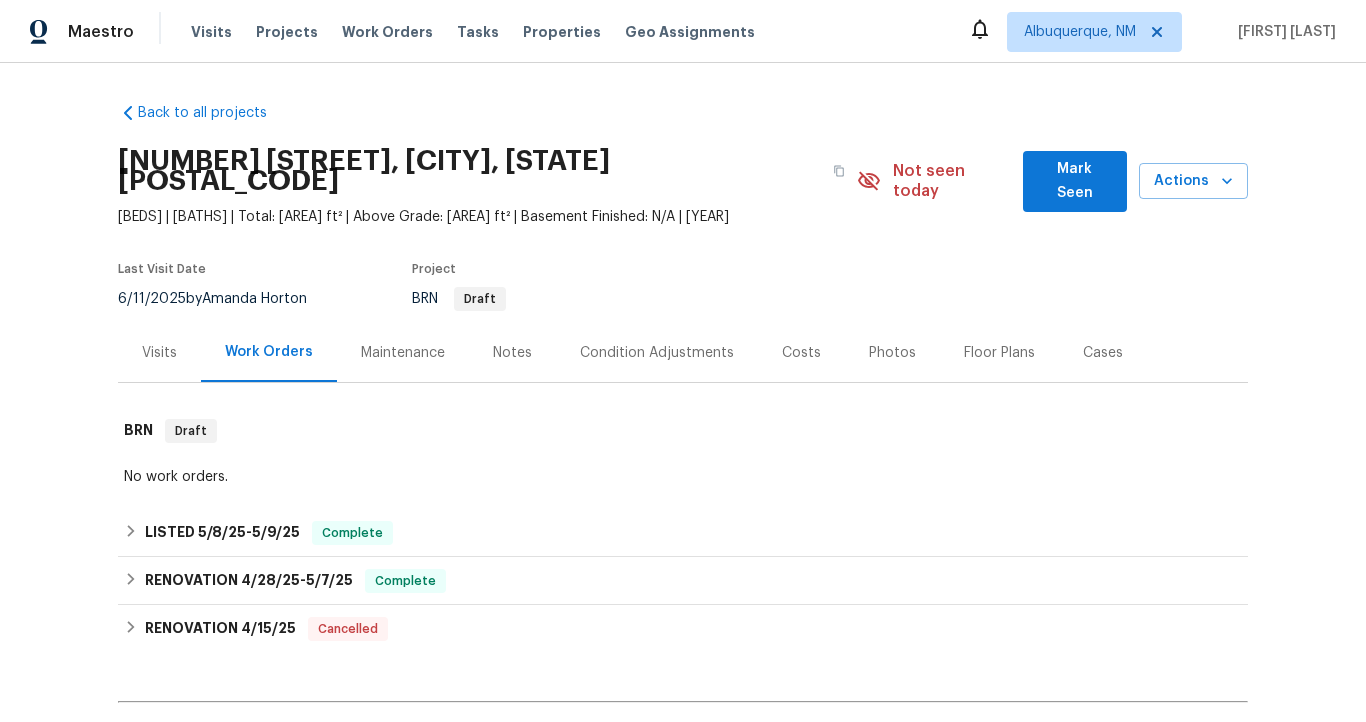 click on "Visits" at bounding box center (159, 353) 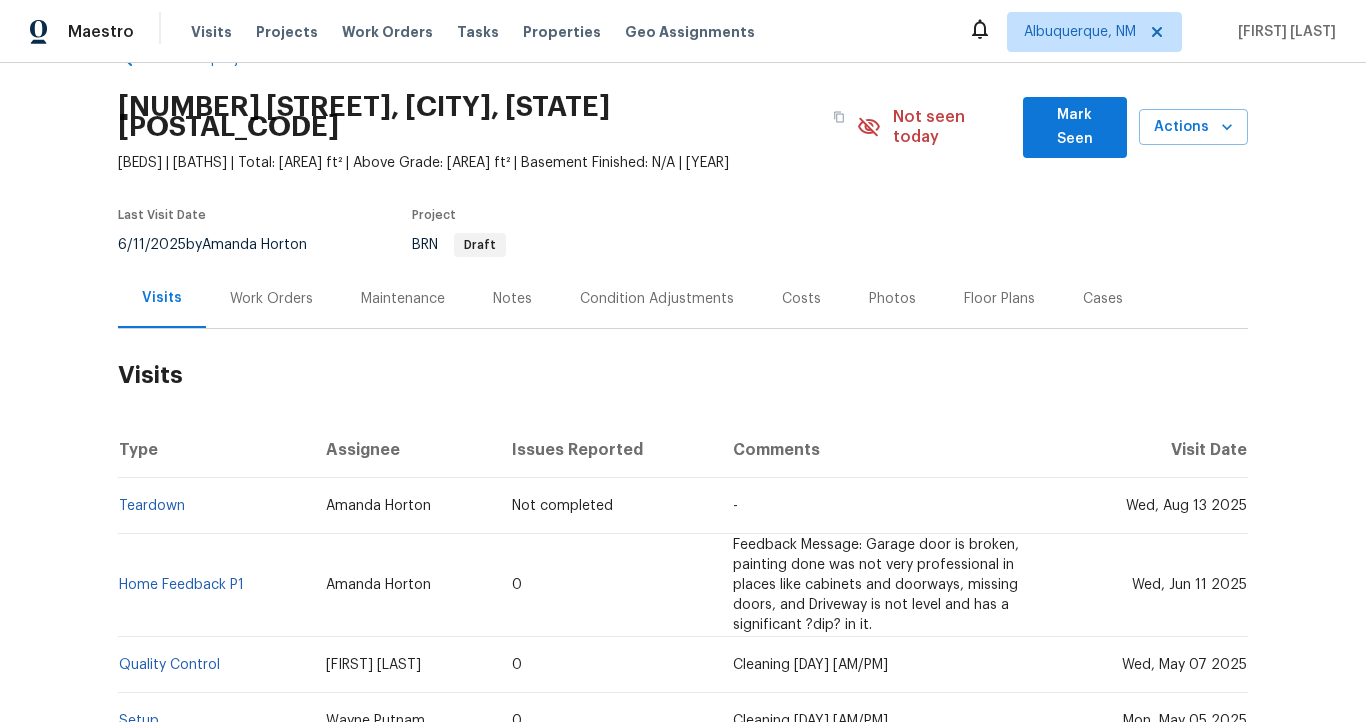 scroll, scrollTop: 0, scrollLeft: 0, axis: both 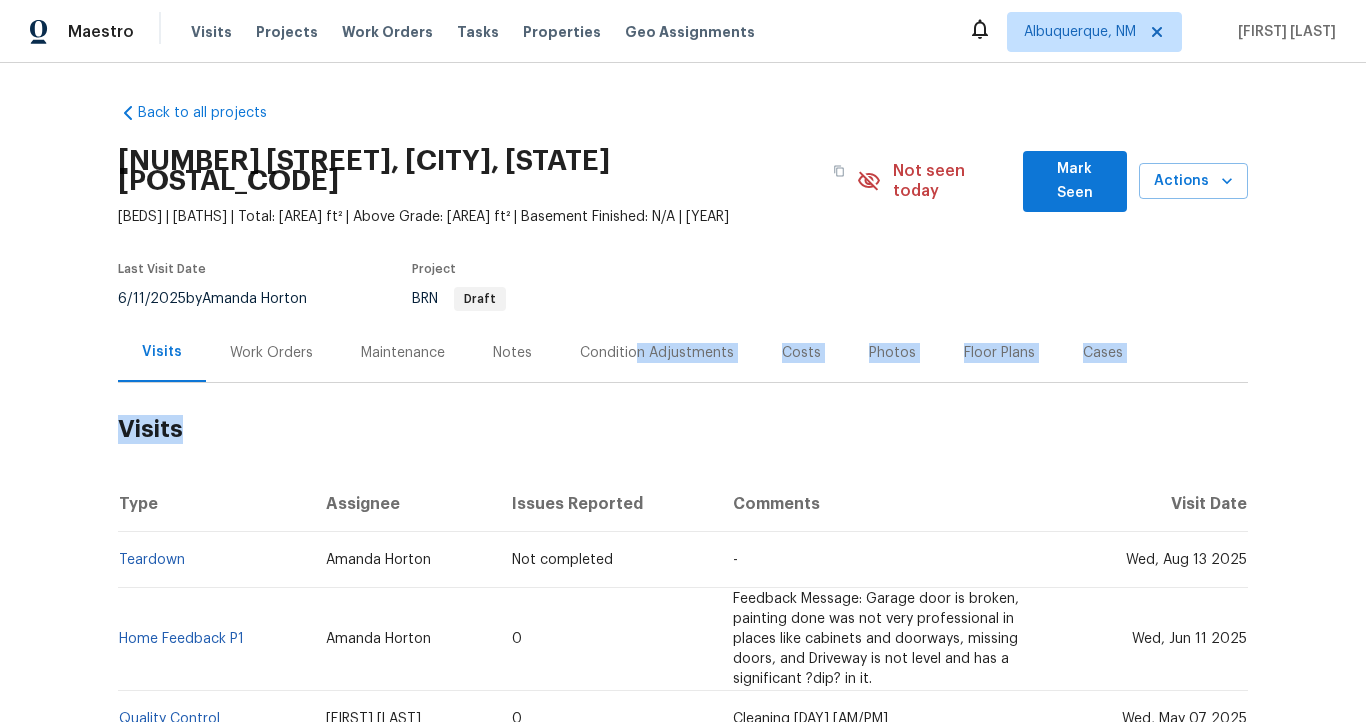 drag, startPoint x: 621, startPoint y: 338, endPoint x: 451, endPoint y: 367, distance: 172.4558 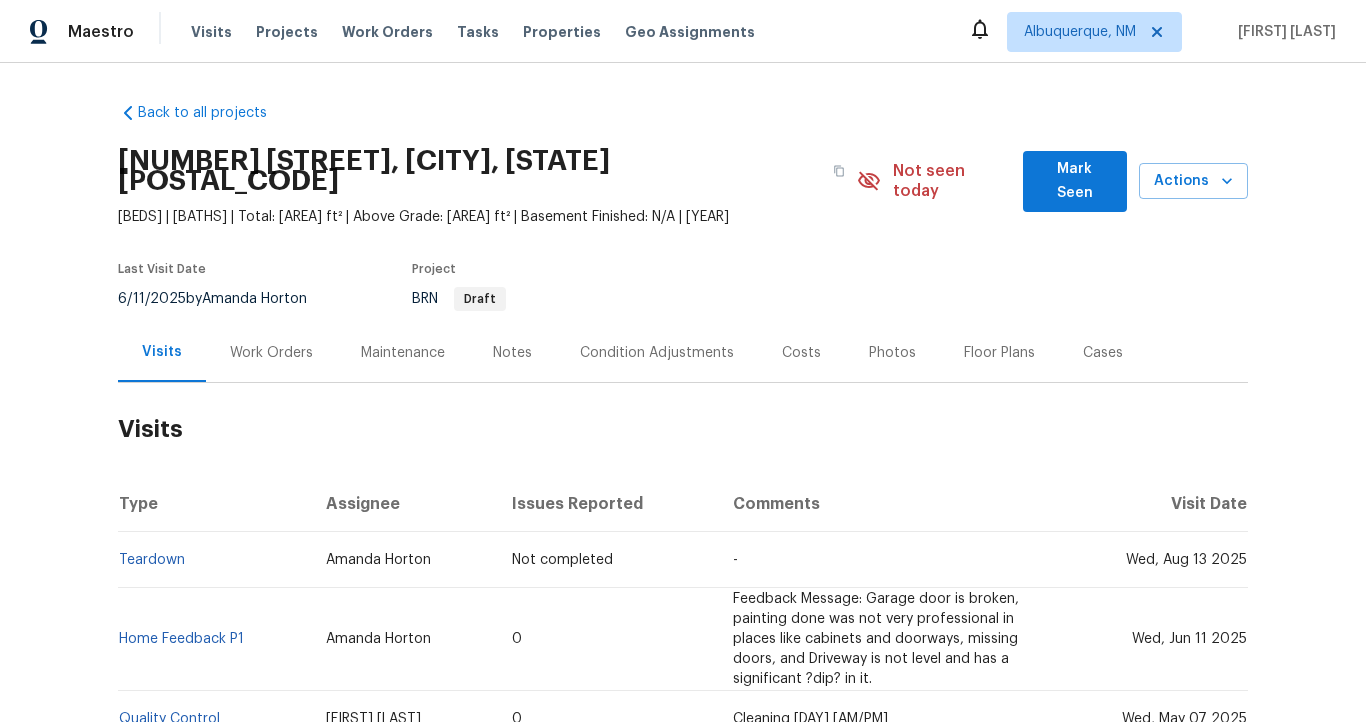 click on "Visits Work Orders Maintenance Notes Condition Adjustments Costs Photos Floor Plans Cases" at bounding box center [683, 353] 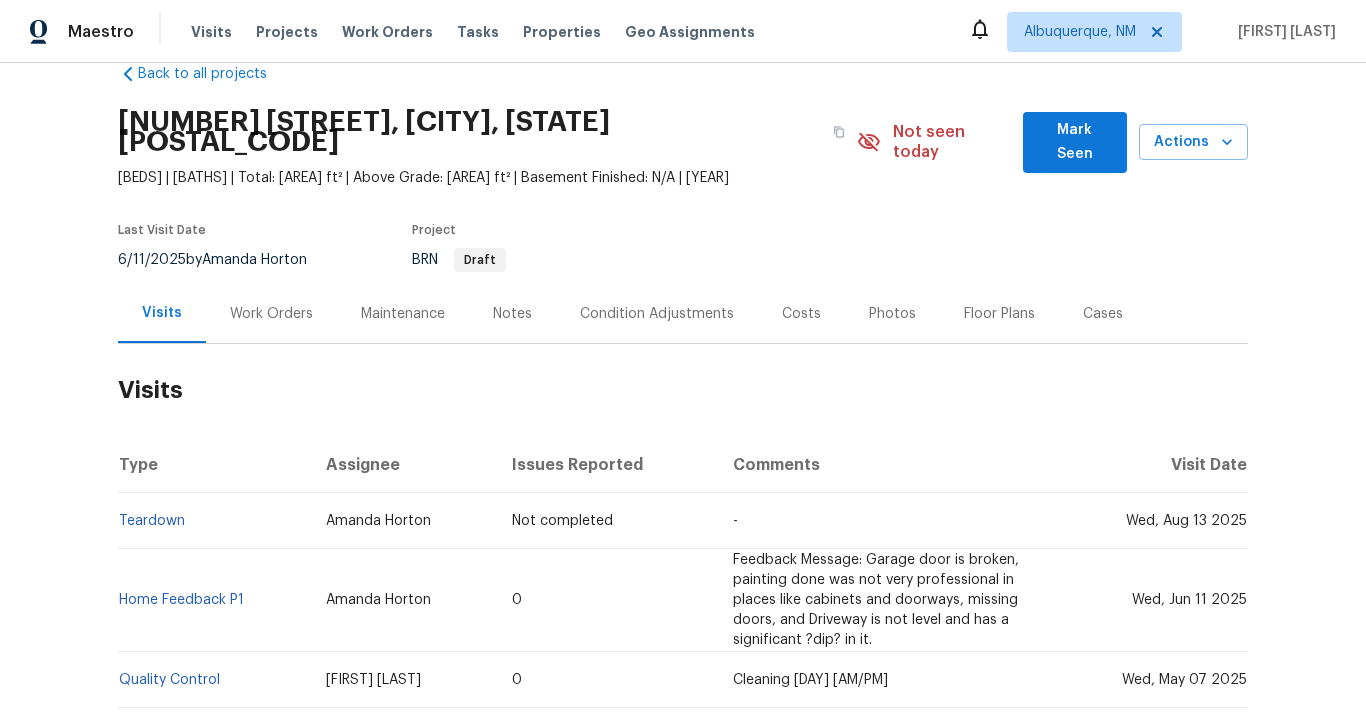 scroll, scrollTop: 37, scrollLeft: 0, axis: vertical 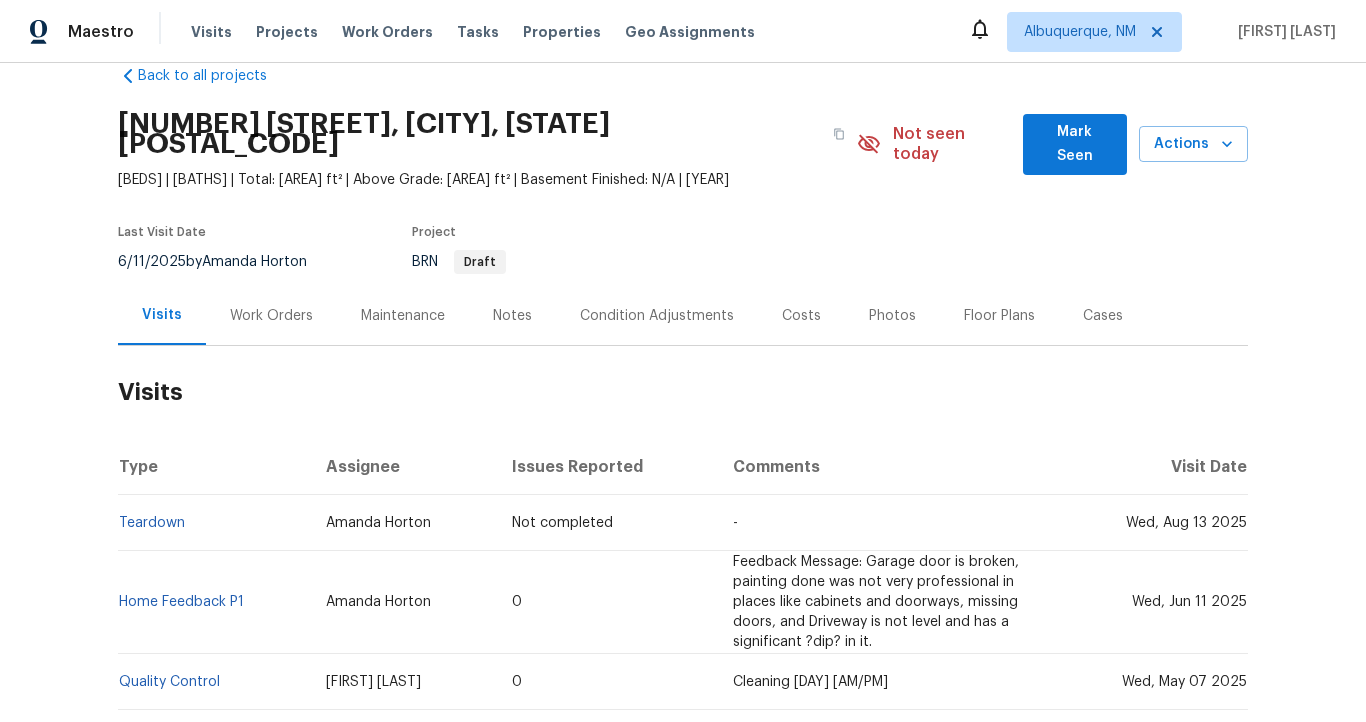 click on "Work Orders" at bounding box center (271, 315) 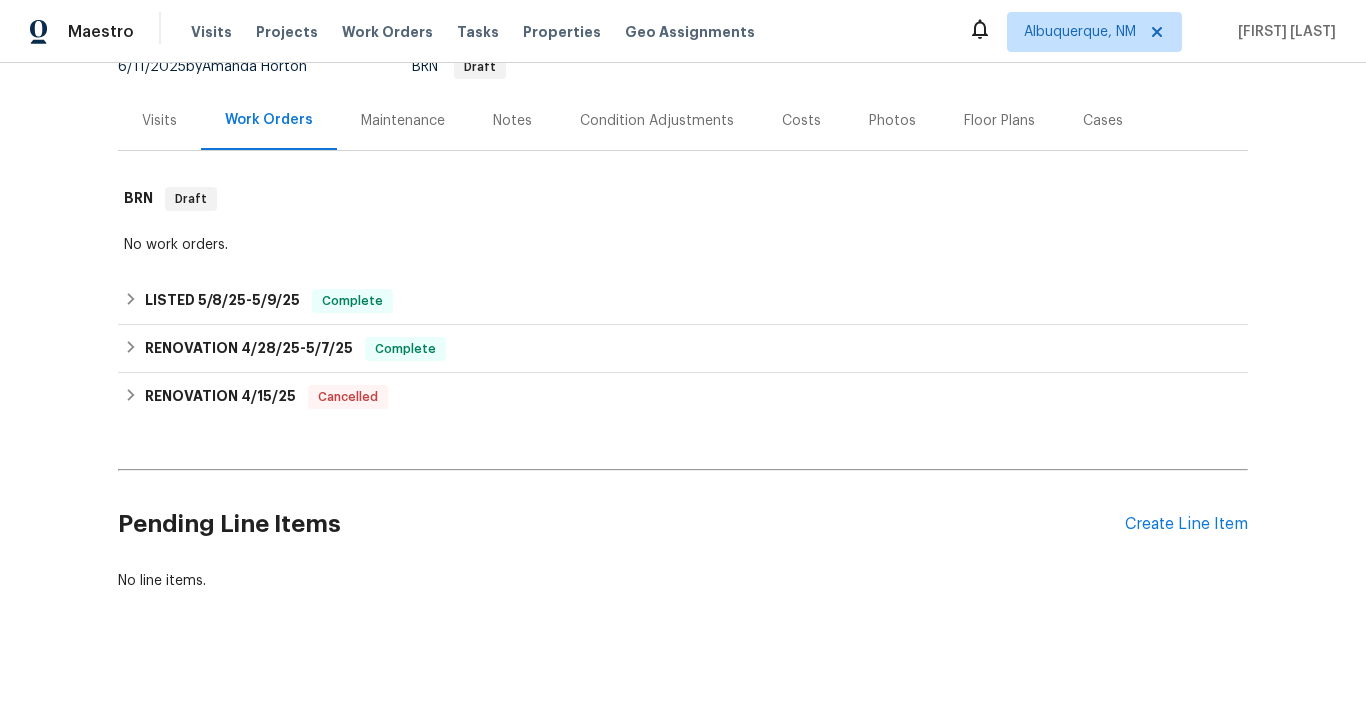 scroll, scrollTop: 0, scrollLeft: 0, axis: both 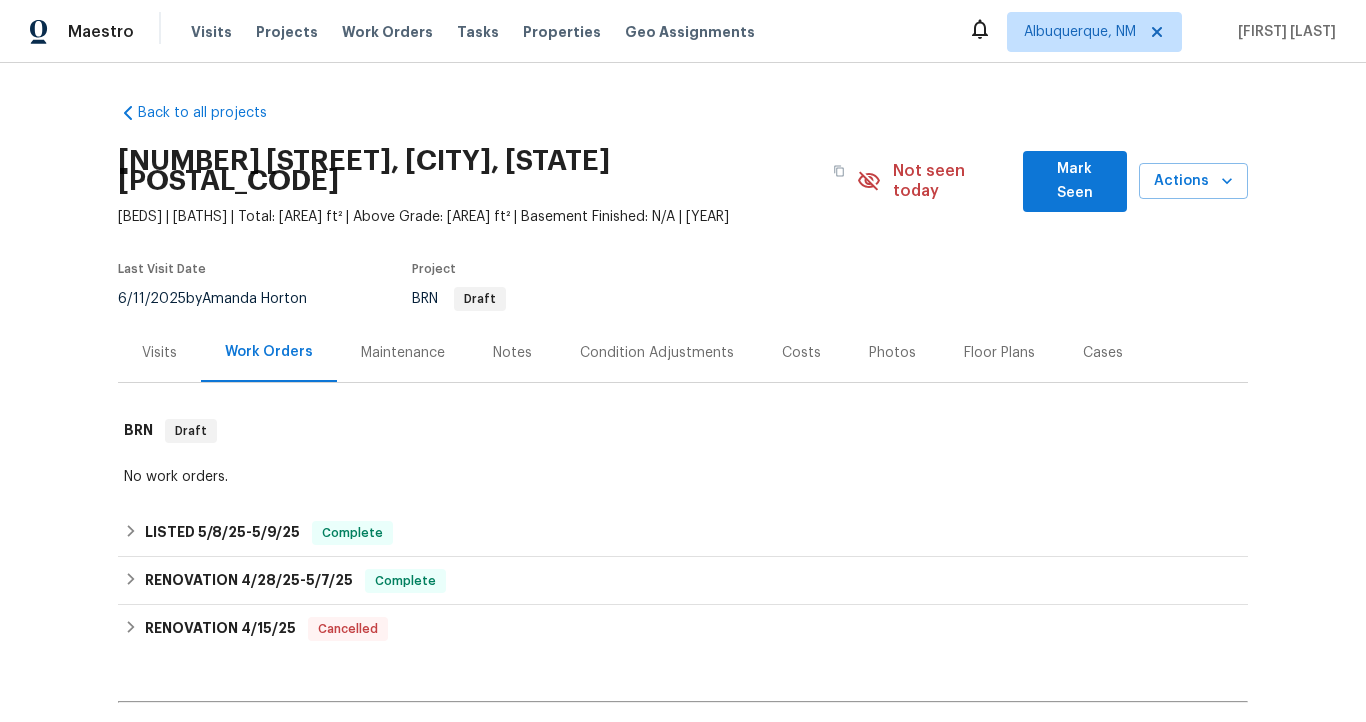 click on "Visits" at bounding box center (159, 353) 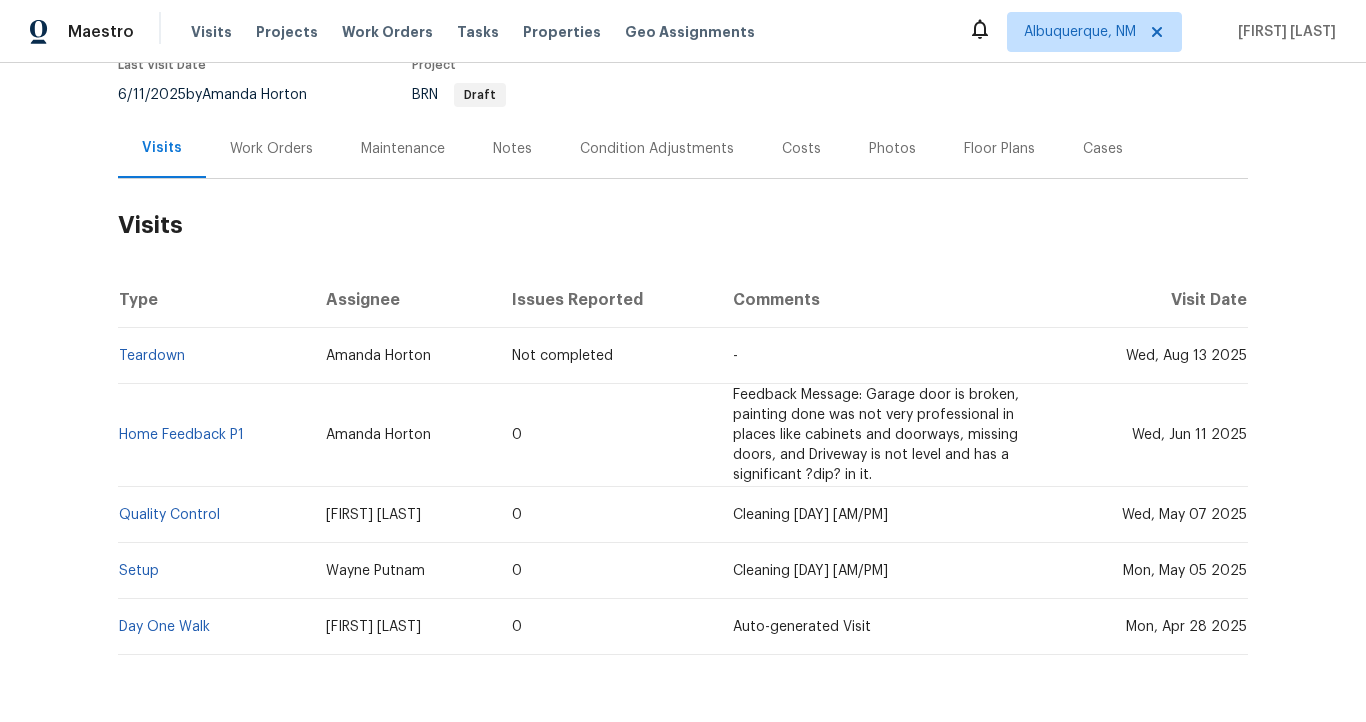 scroll, scrollTop: 202, scrollLeft: 0, axis: vertical 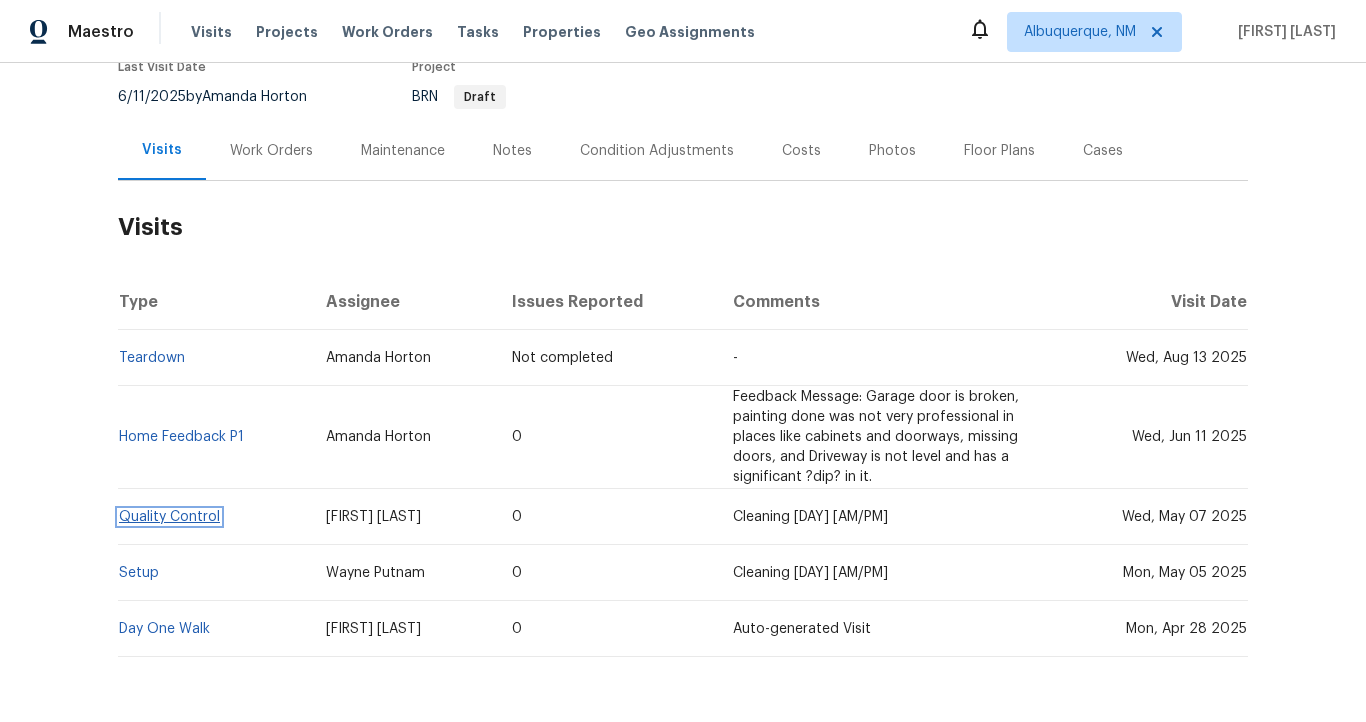 click on "Quality Control" at bounding box center (169, 517) 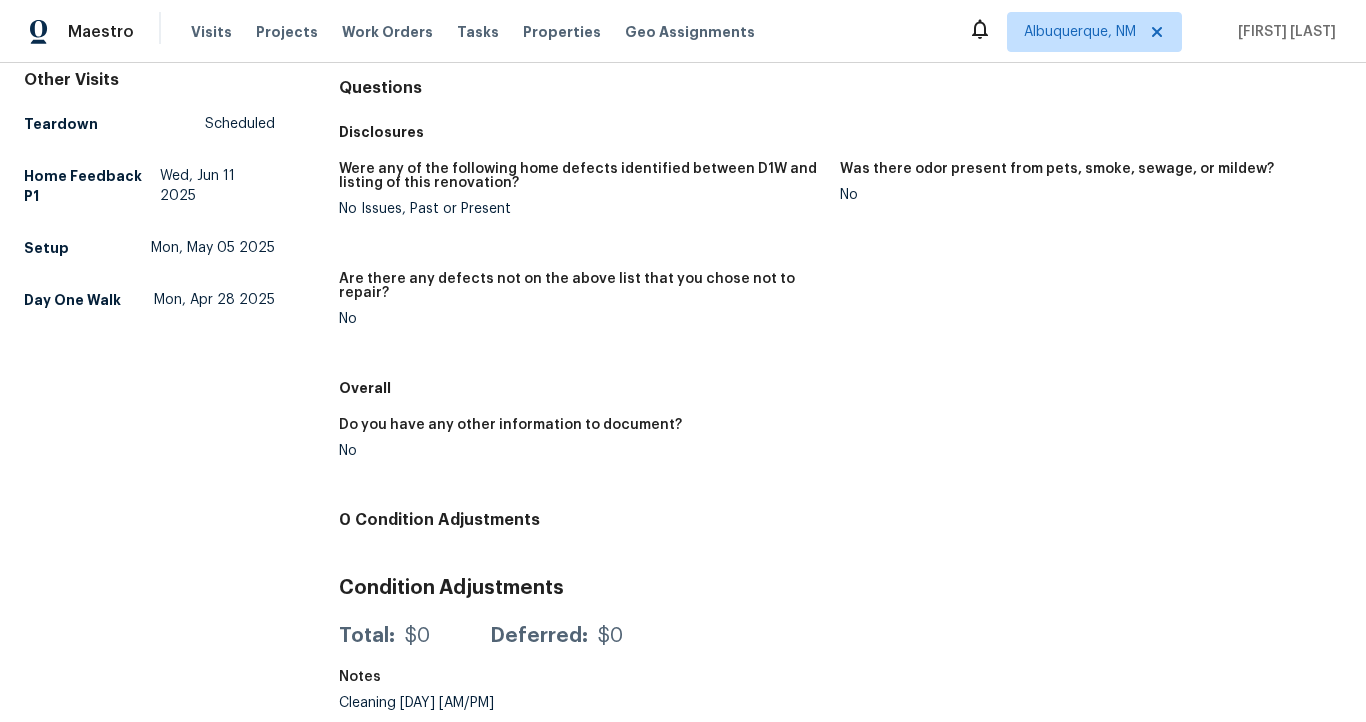 scroll, scrollTop: 0, scrollLeft: 0, axis: both 